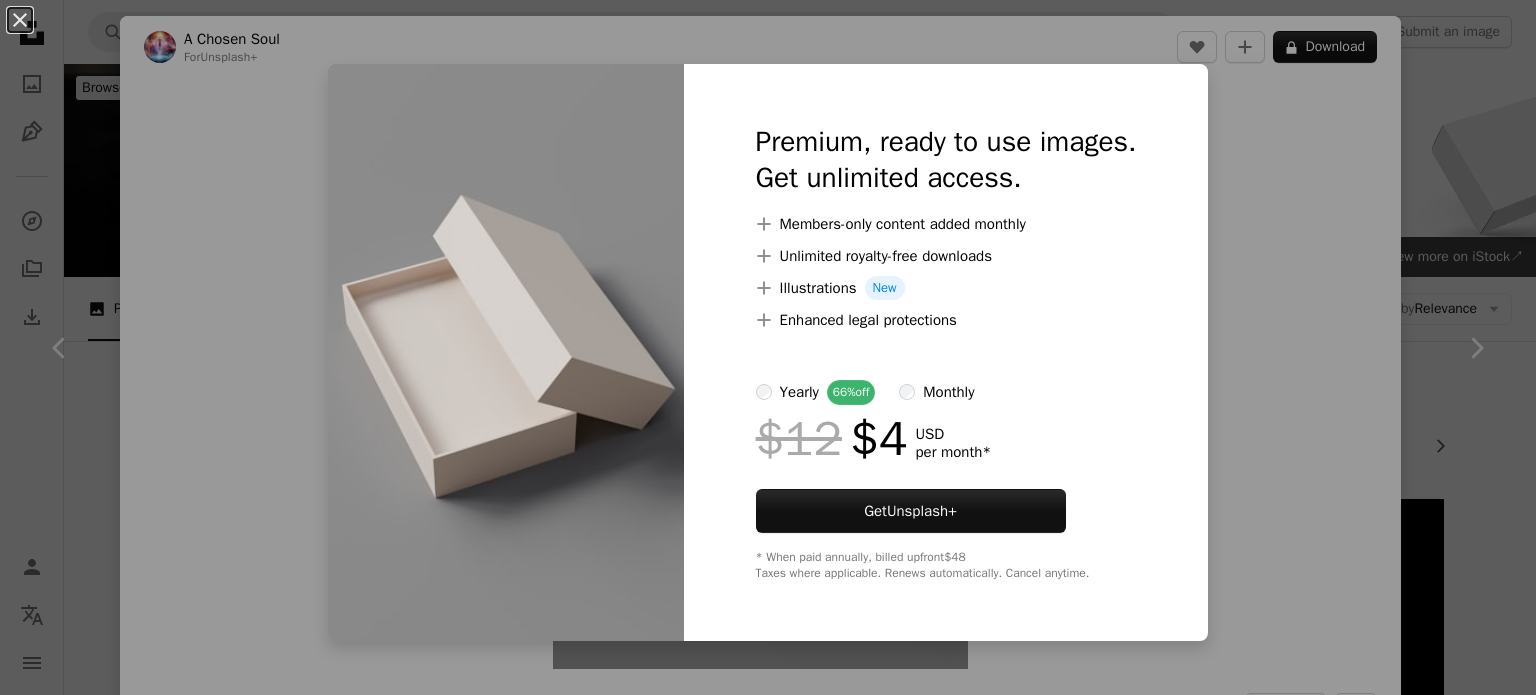 scroll, scrollTop: 9833, scrollLeft: 0, axis: vertical 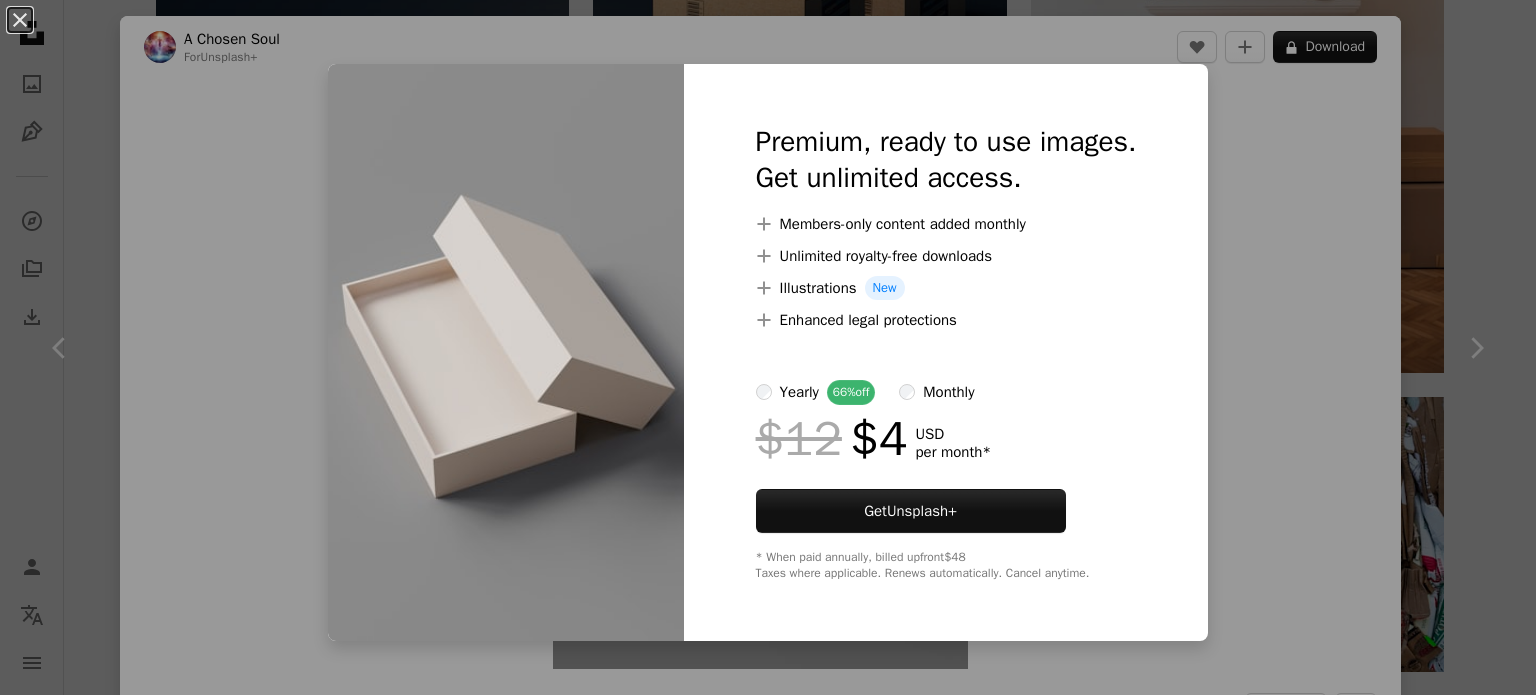 click on "An X shape Premium, ready to use images. Get unlimited access. A plus sign Members-only content added monthly A plus sign Unlimited royalty-free downloads A plus sign Illustrations  New A plus sign Enhanced legal protections yearly 66%  off monthly $12   $4 USD per month * Get  Unsplash+ * When paid annually, billed upfront  $48 Taxes where applicable. Renews automatically. Cancel anytime." at bounding box center [768, 347] 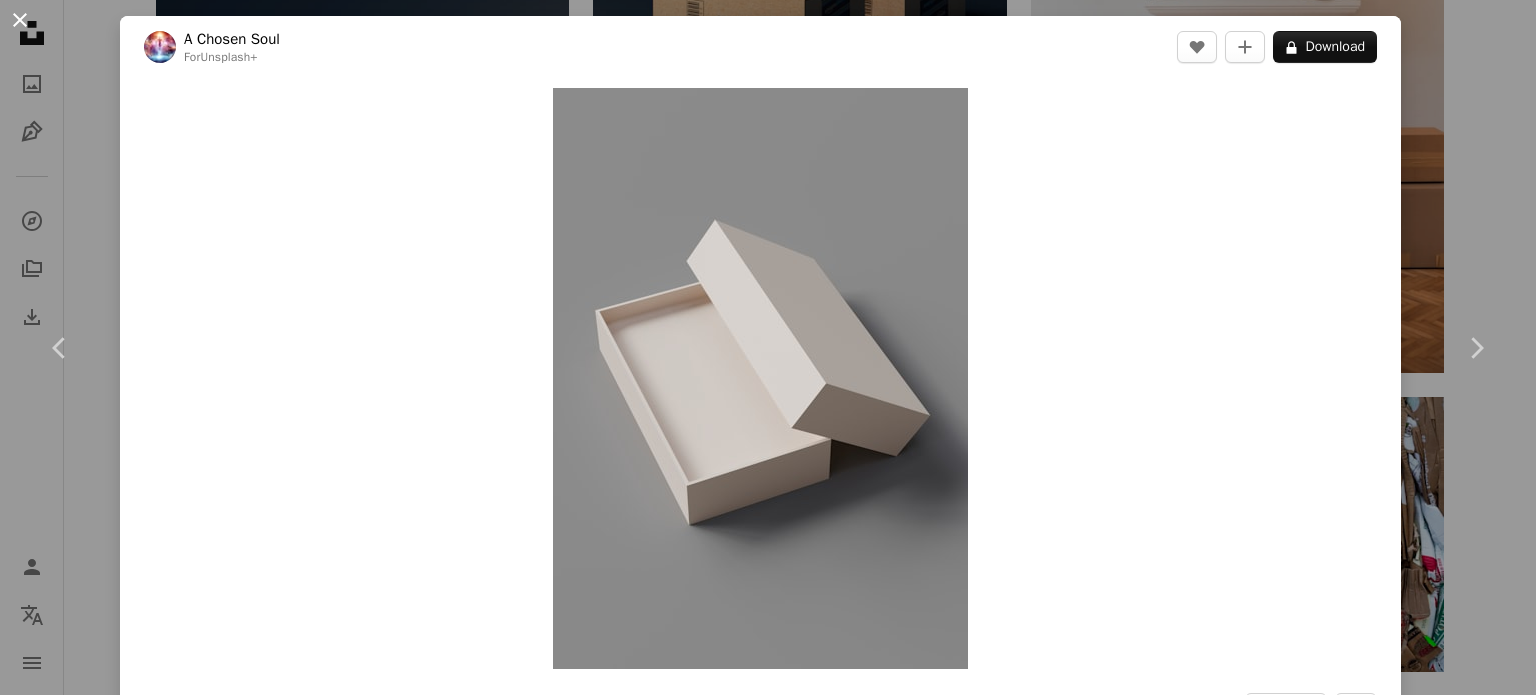 click on "An X shape" at bounding box center [20, 20] 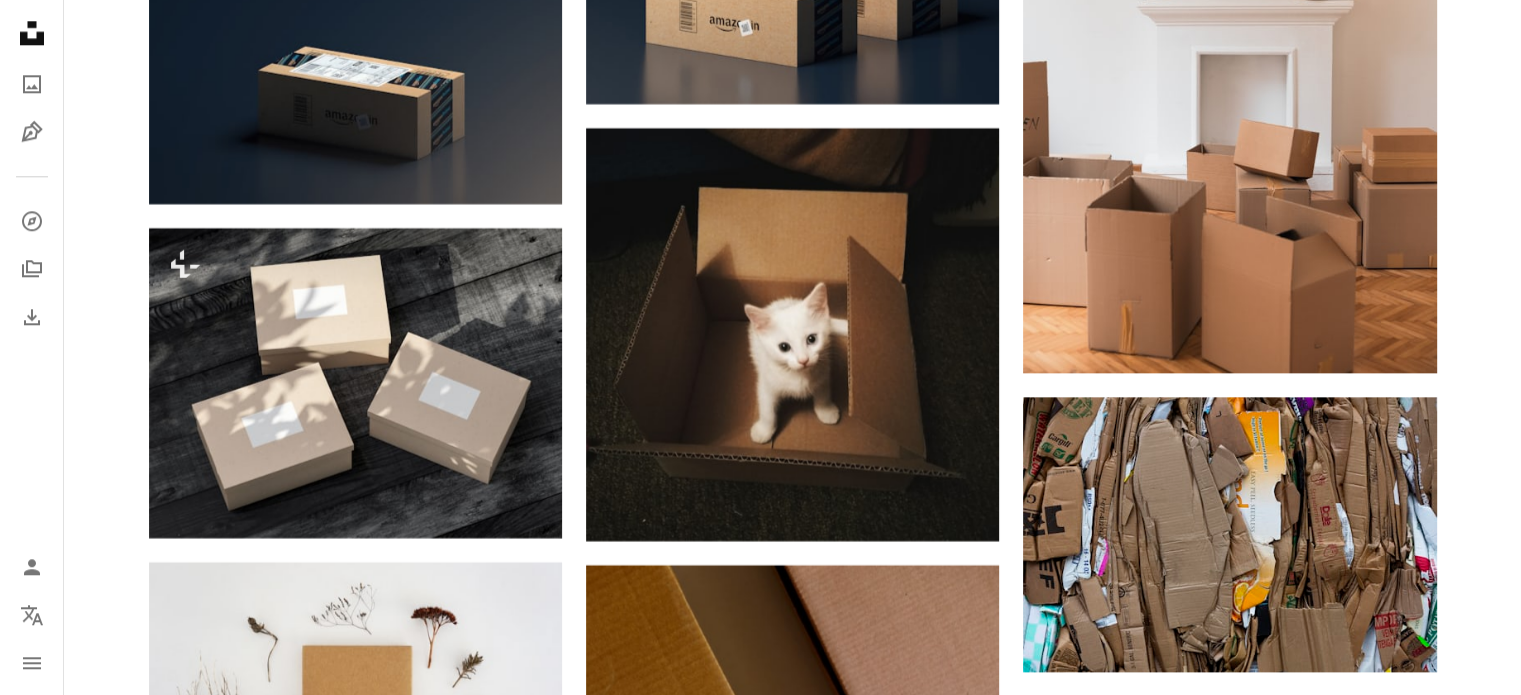drag, startPoint x: 1363, startPoint y: 447, endPoint x: 1330, endPoint y: 251, distance: 198.75865 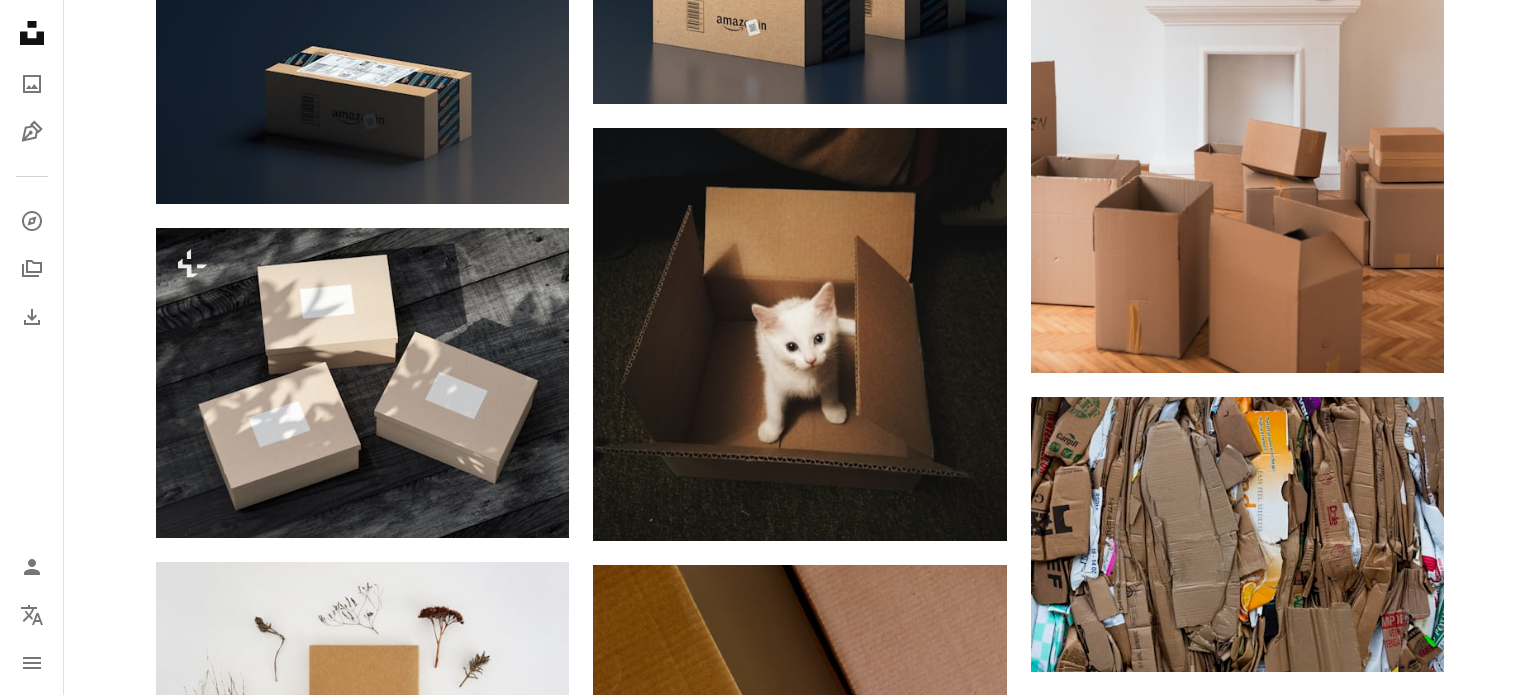 click on "An X shape Premium, ready to use images. Get unlimited access. A plus sign Members-only content added monthly A plus sign Unlimited royalty-free downloads A plus sign Illustrations  New A plus sign Enhanced legal protections yearly 66%  off monthly $12   $4 USD per month * Get  Unsplash+ * When paid annually, billed upfront  $48 Taxes where applicable. Renews automatically. Cancel anytime." at bounding box center (768, 6446) 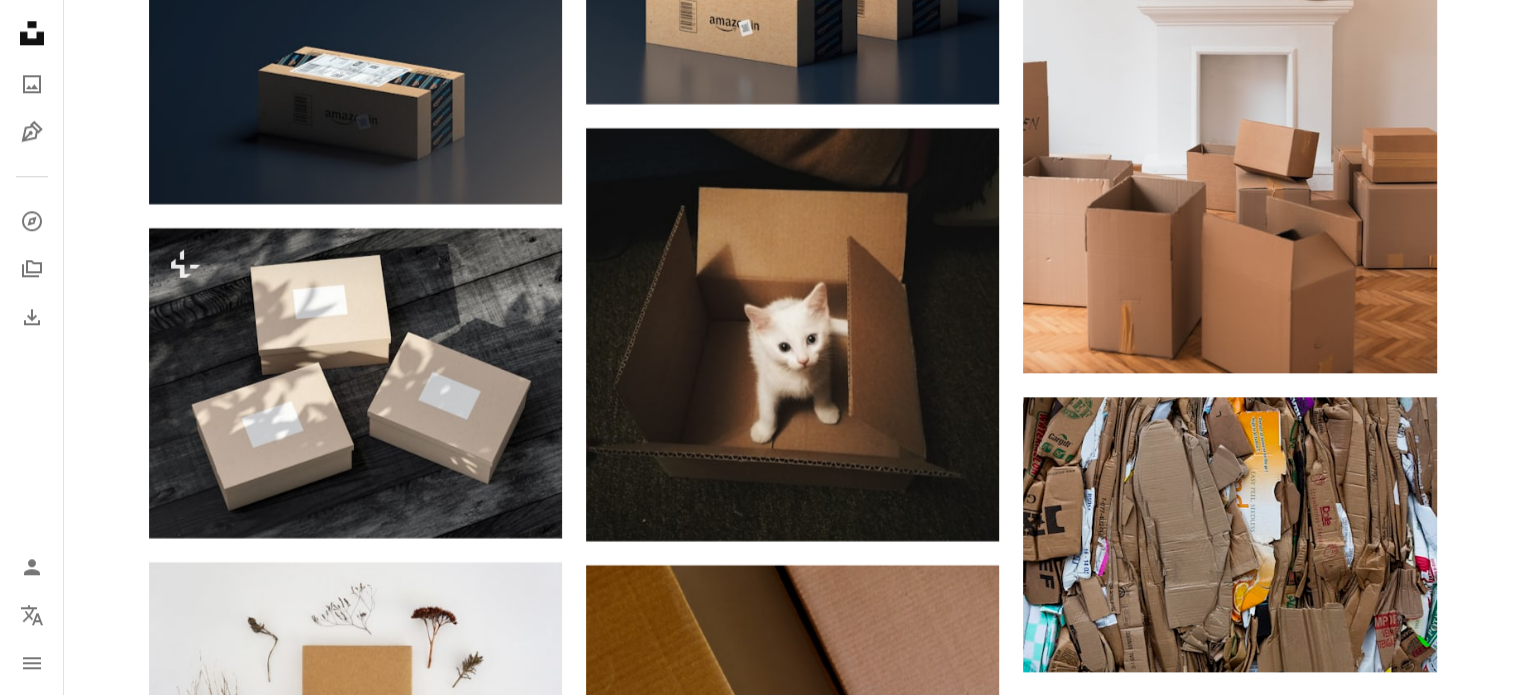 click at bounding box center (1229, 1526) 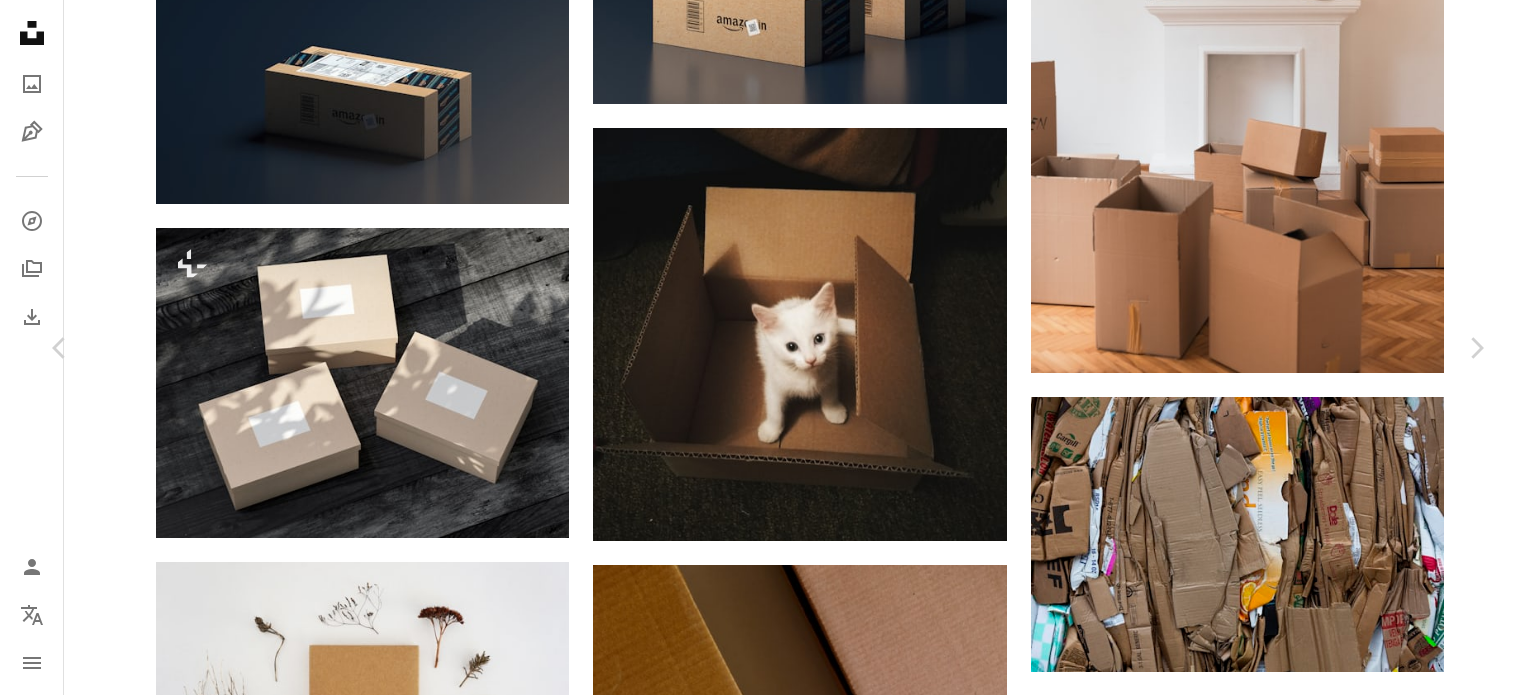 scroll, scrollTop: 3844, scrollLeft: 0, axis: vertical 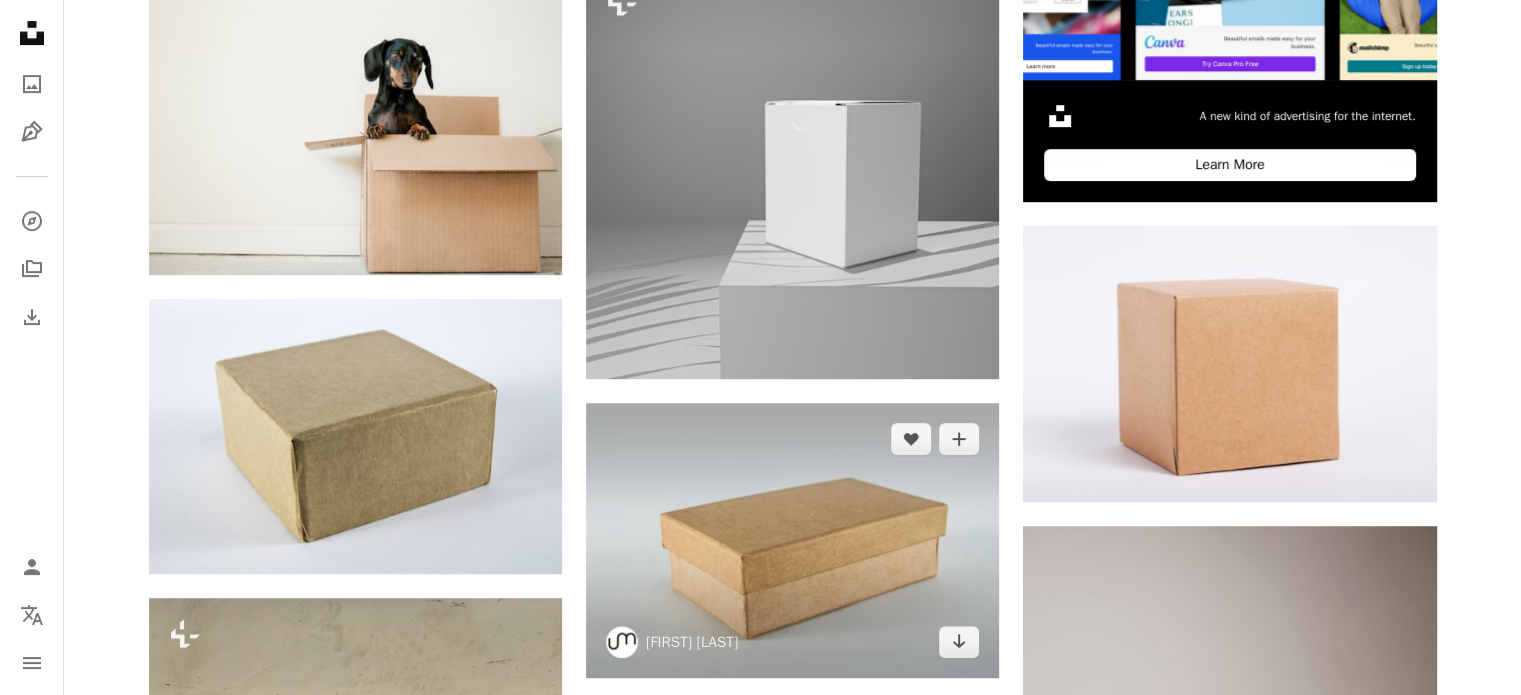 click at bounding box center (792, 540) 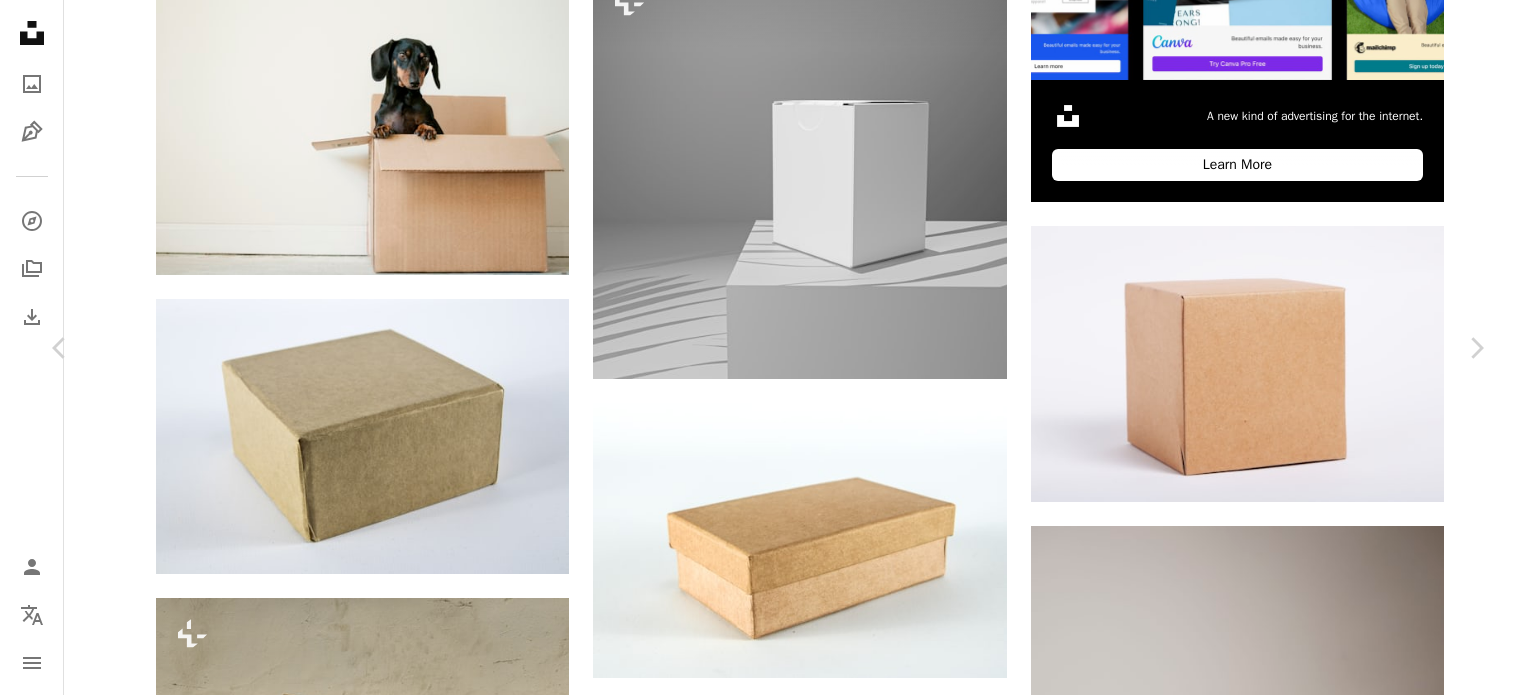 scroll, scrollTop: 5166, scrollLeft: 0, axis: vertical 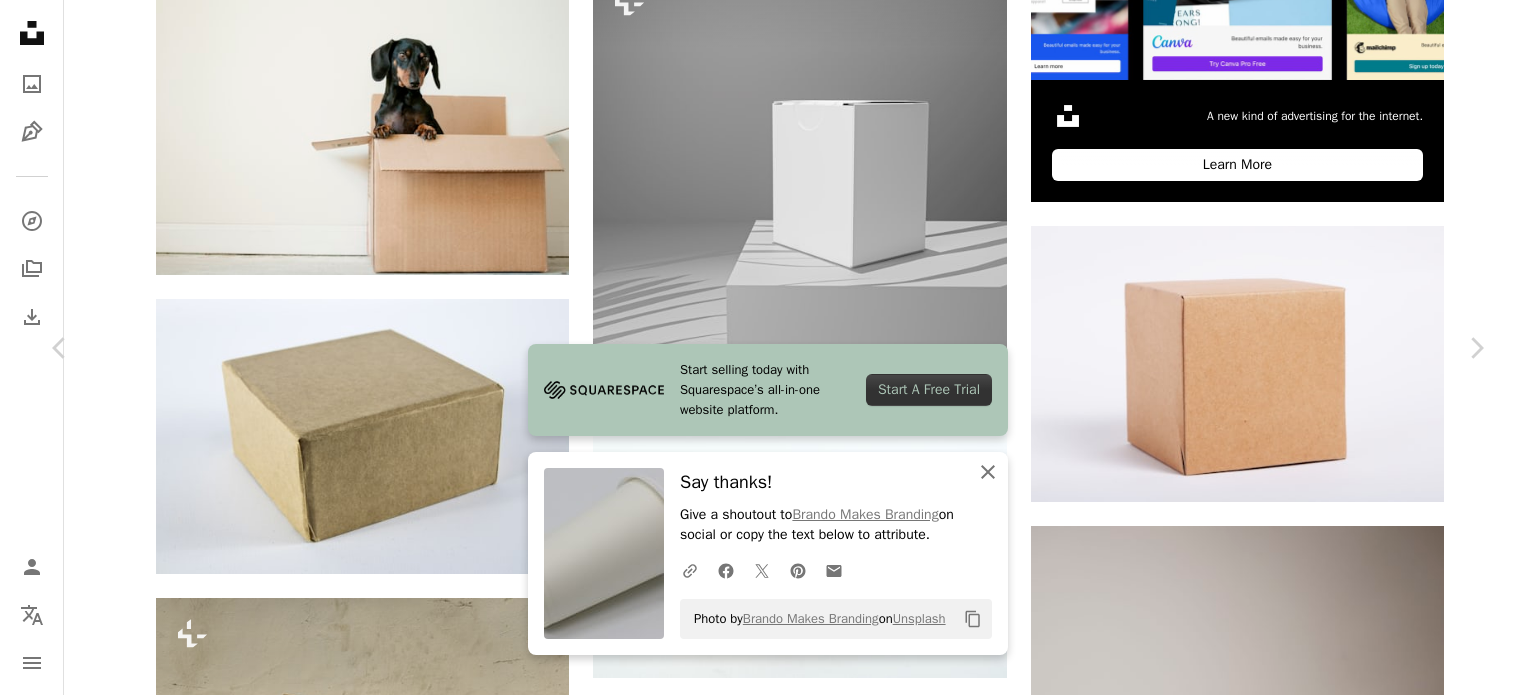 click 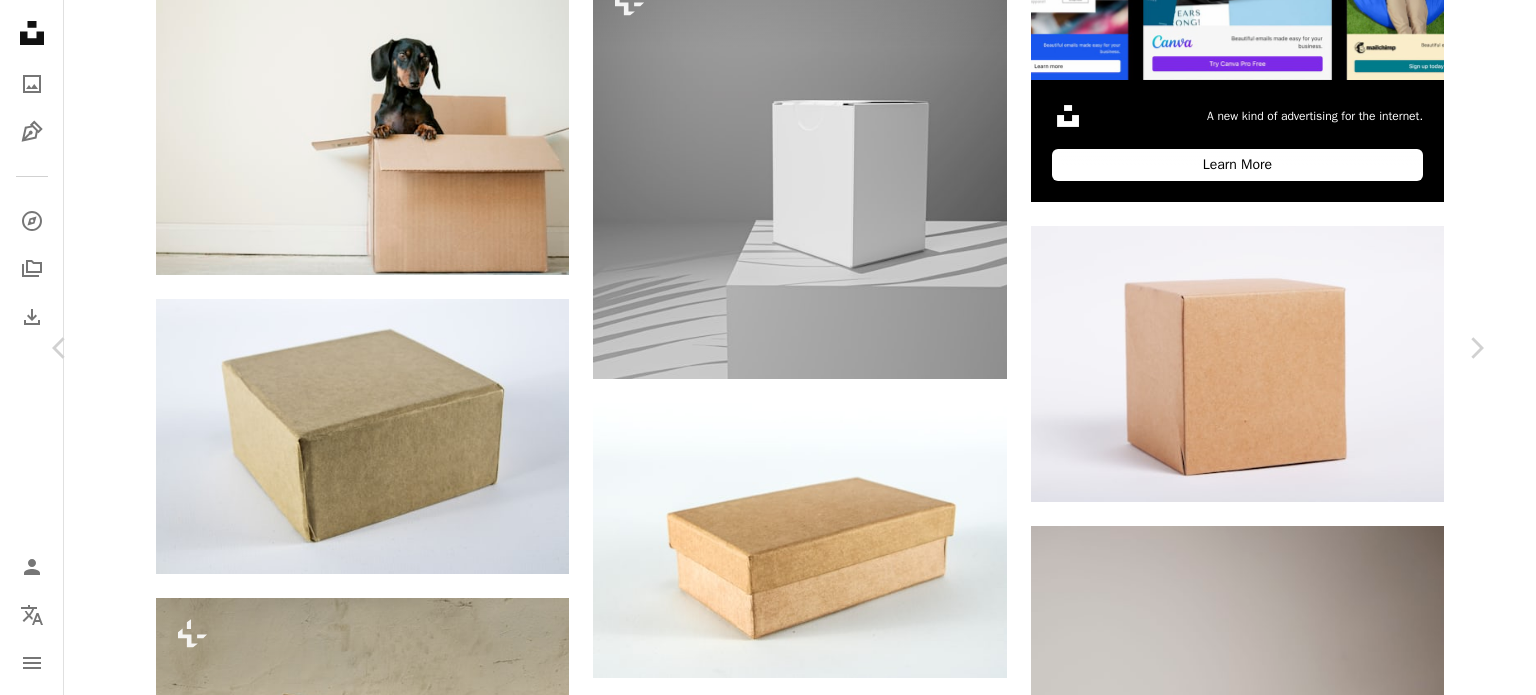 scroll, scrollTop: 7166, scrollLeft: 0, axis: vertical 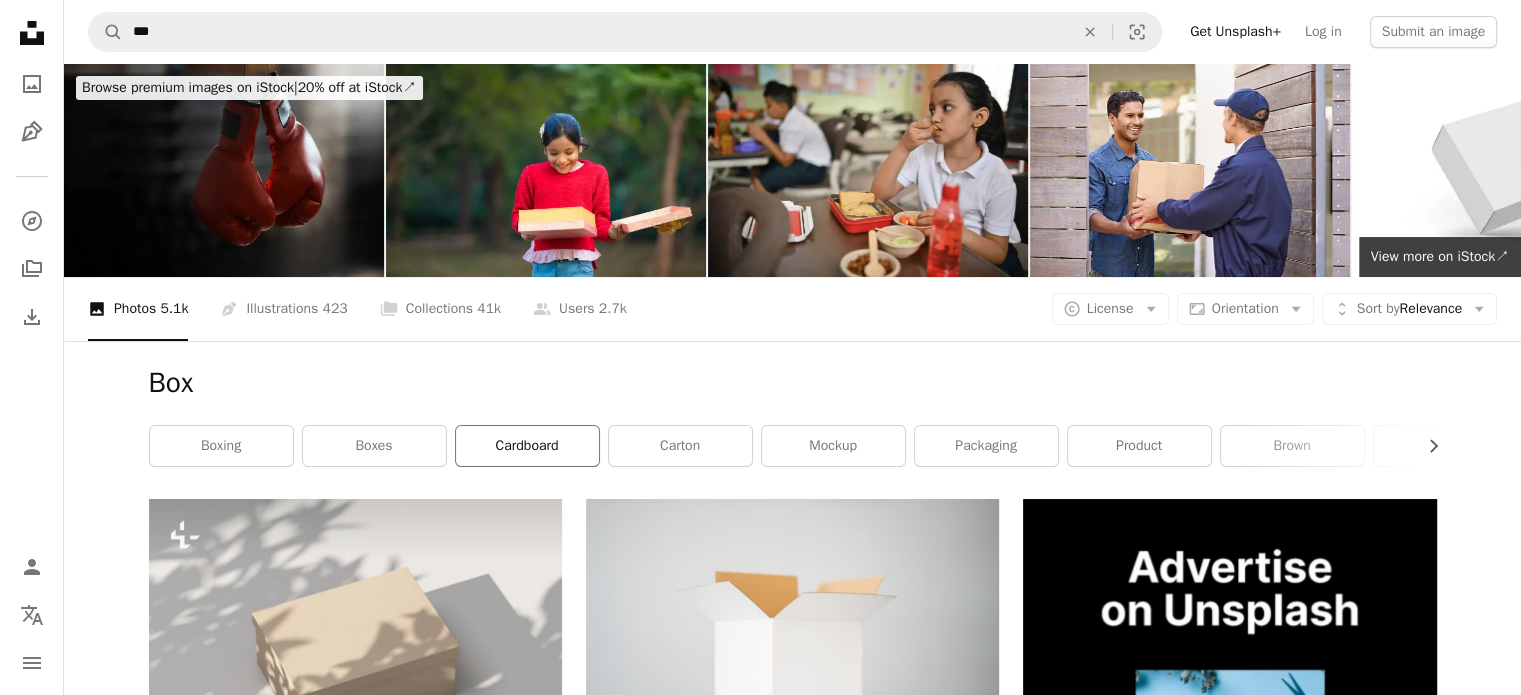 click on "cardboard" at bounding box center (527, 446) 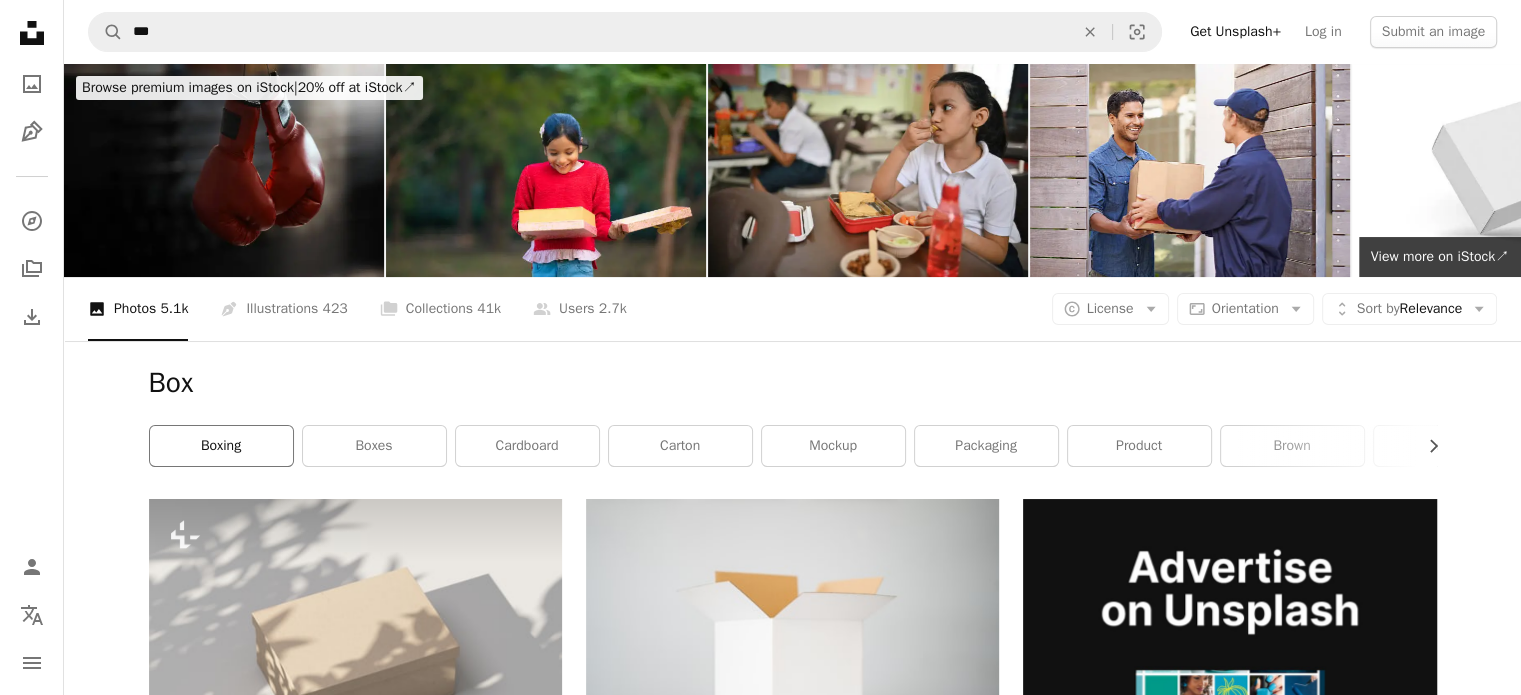 click on "boxing" at bounding box center (221, 446) 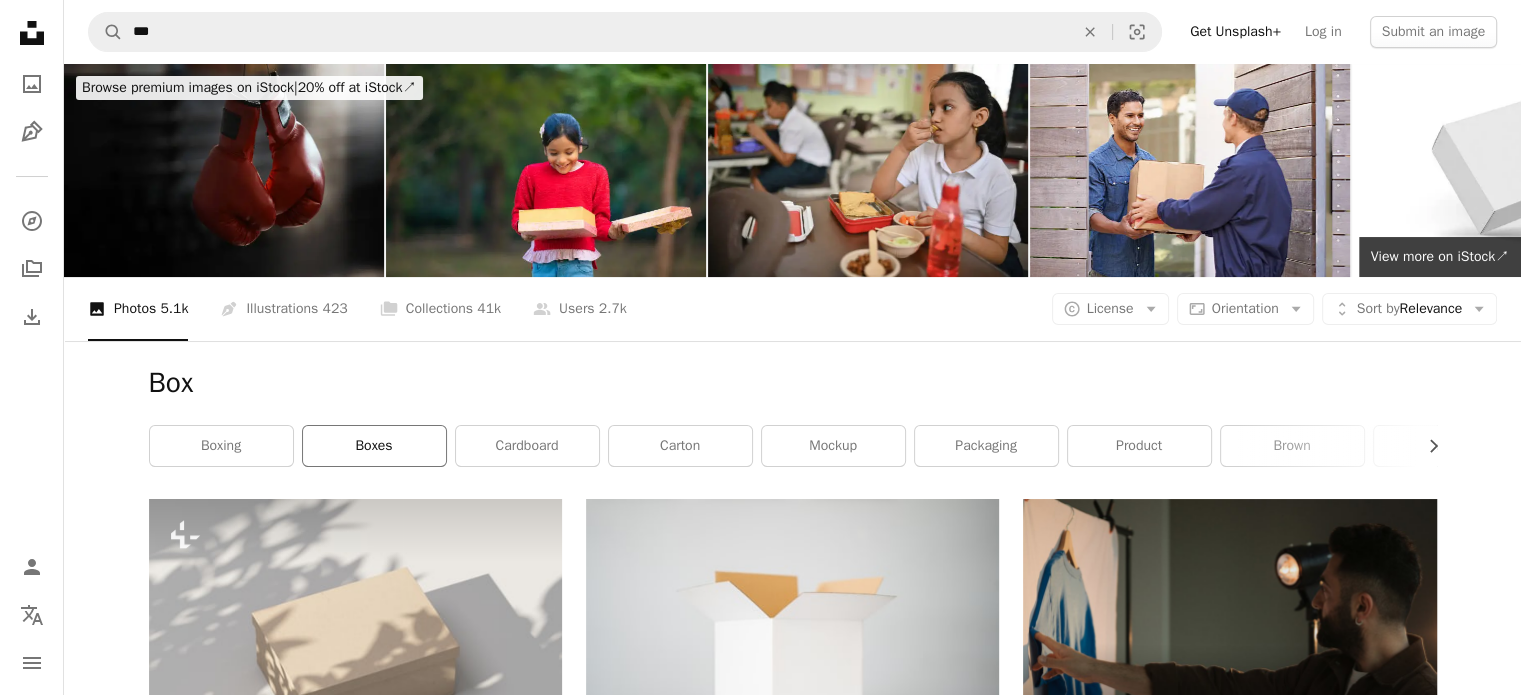 click on "boxes" at bounding box center [374, 446] 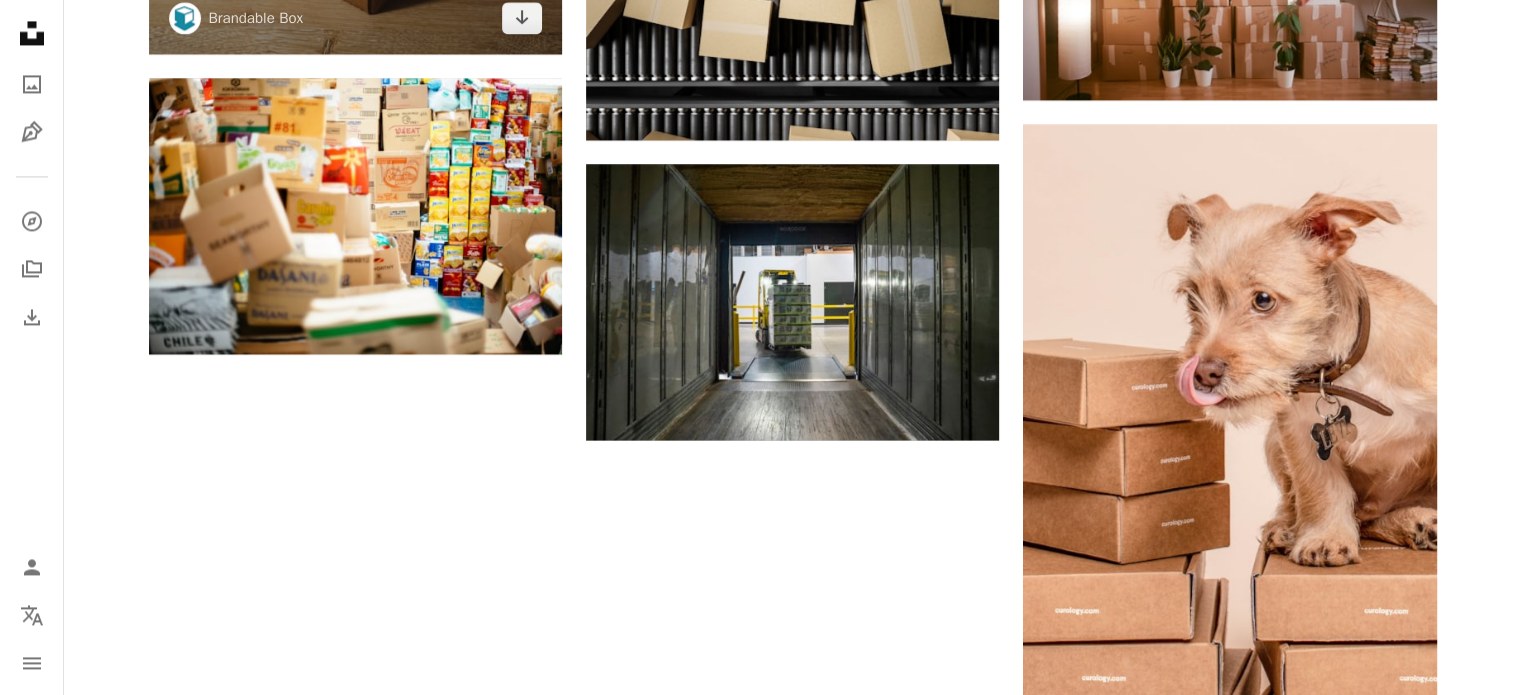 scroll, scrollTop: 3166, scrollLeft: 0, axis: vertical 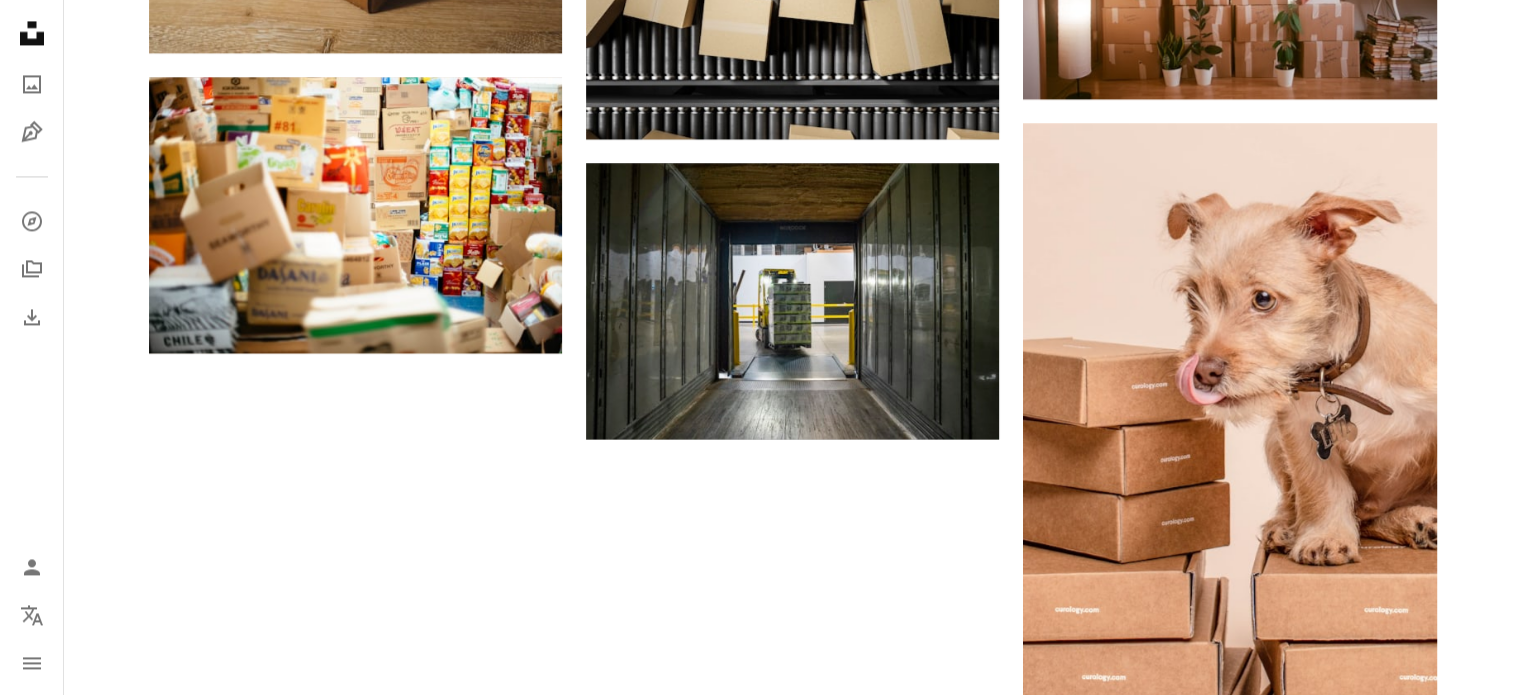 click on "Load more" at bounding box center (793, 1123) 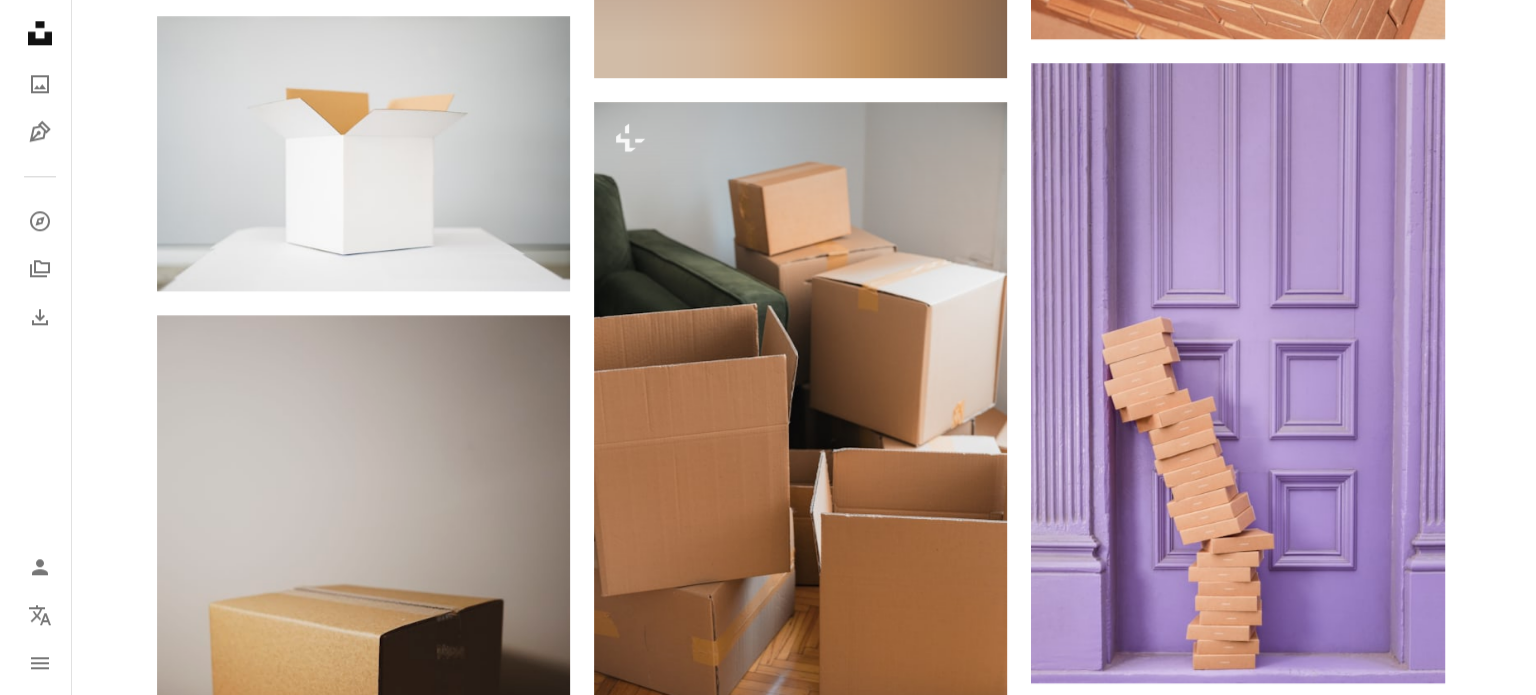 scroll, scrollTop: 2500, scrollLeft: 0, axis: vertical 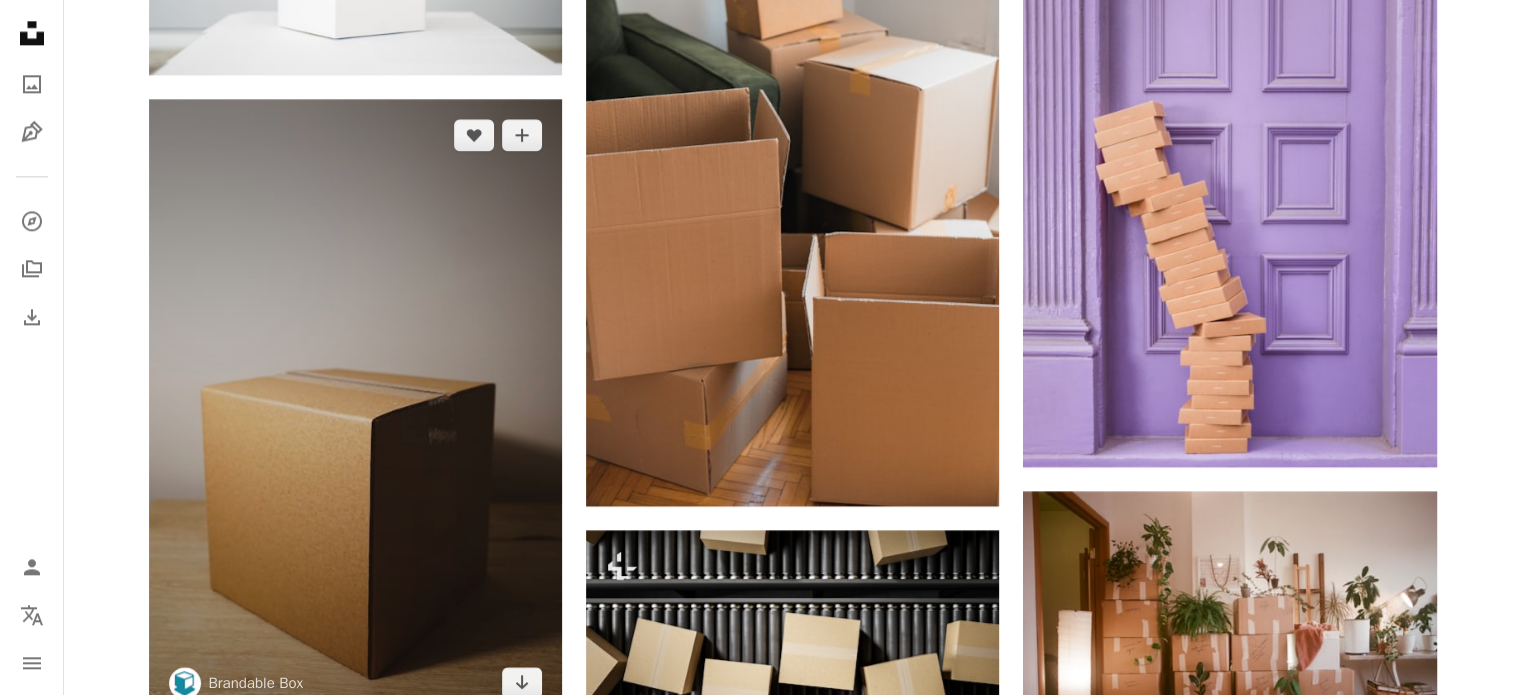 click at bounding box center [355, 409] 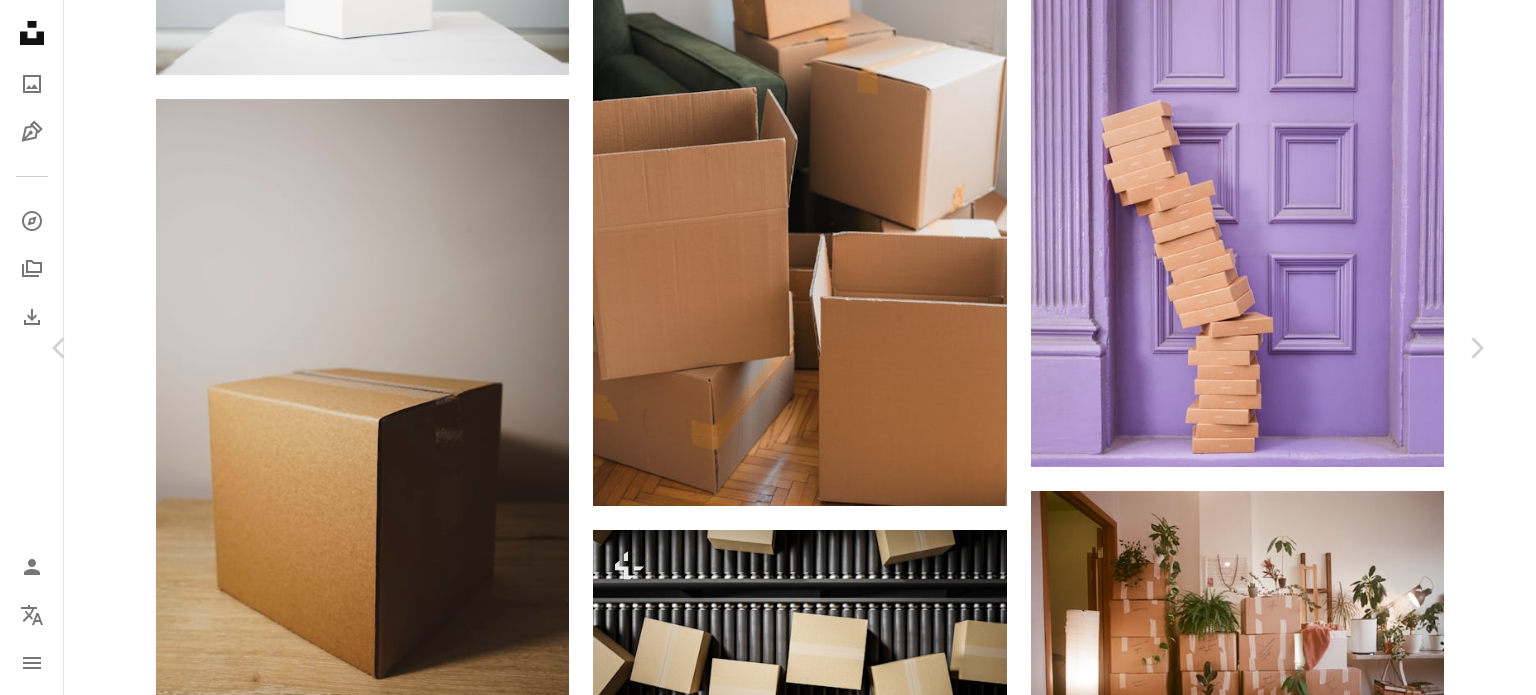scroll, scrollTop: 0, scrollLeft: 0, axis: both 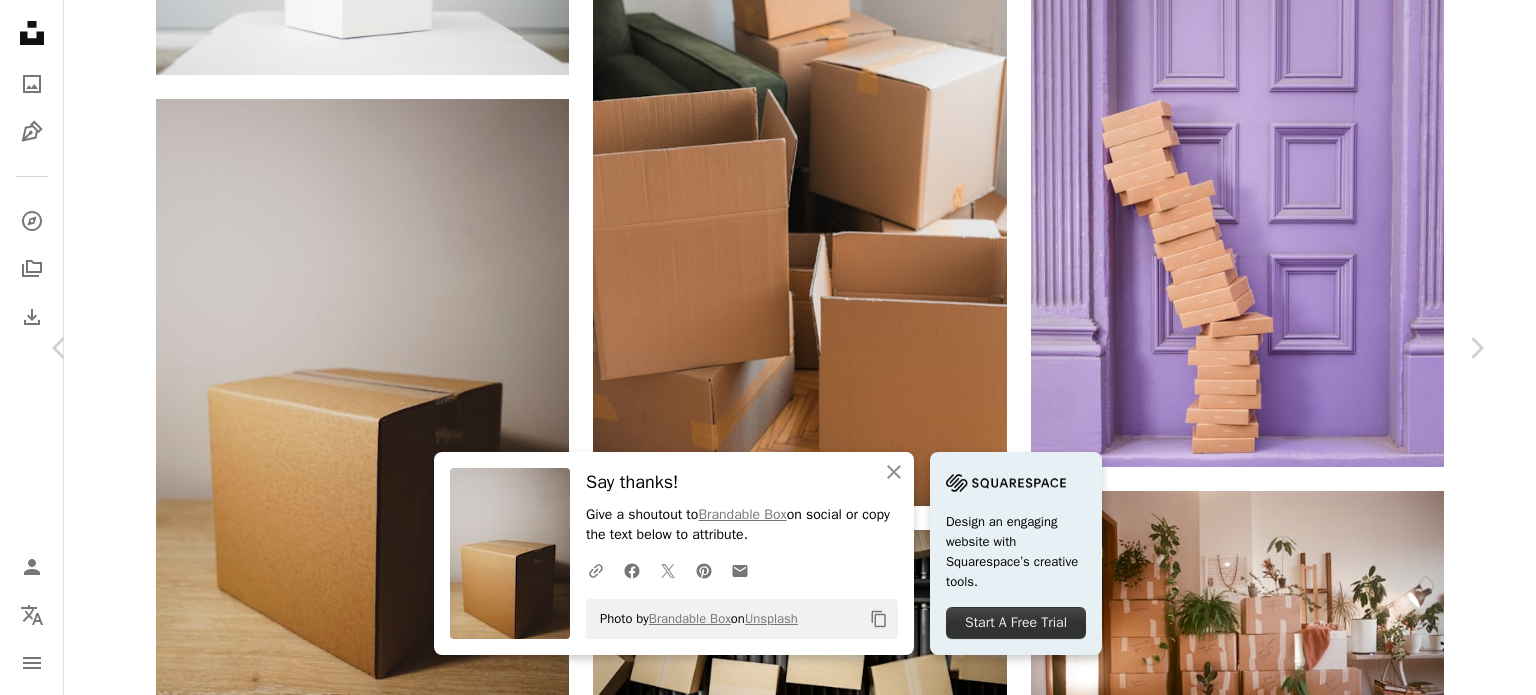 click at bounding box center [341, 11360] 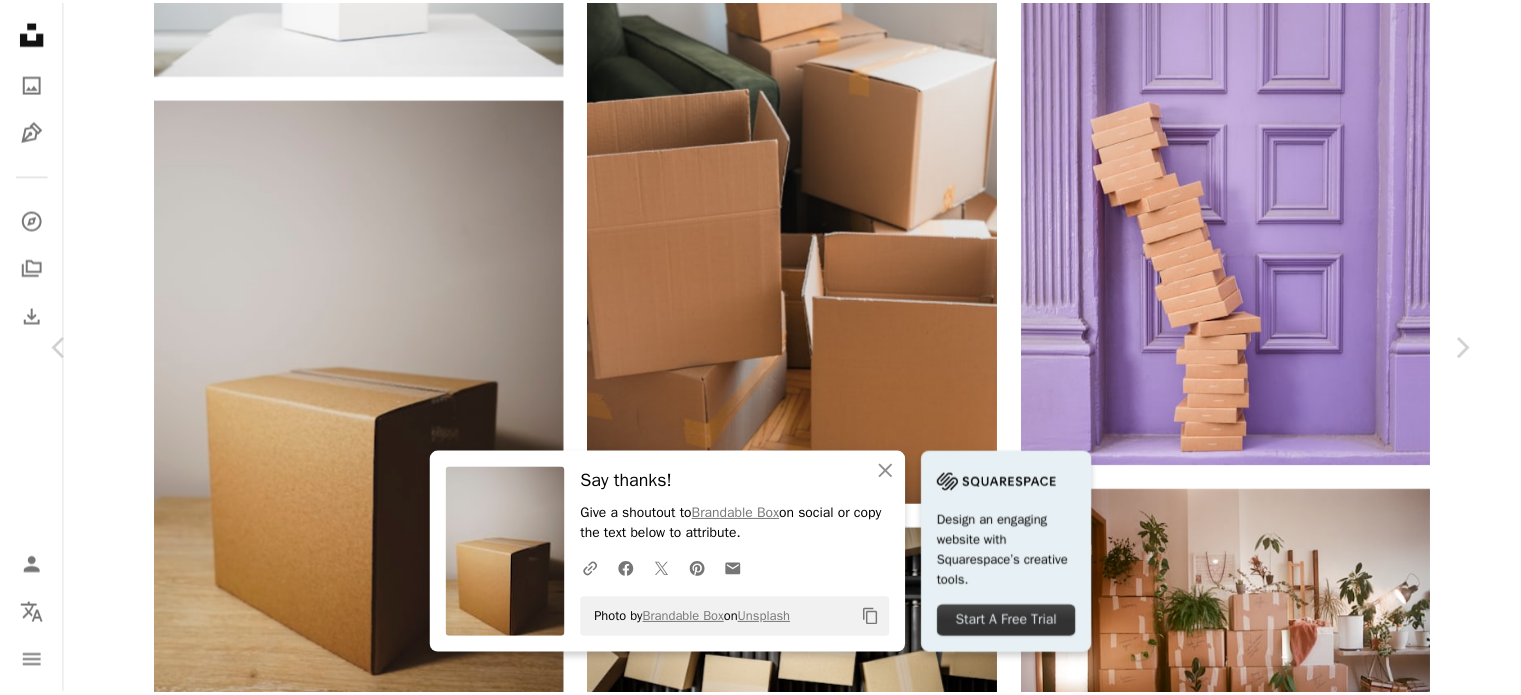 scroll, scrollTop: 0, scrollLeft: 0, axis: both 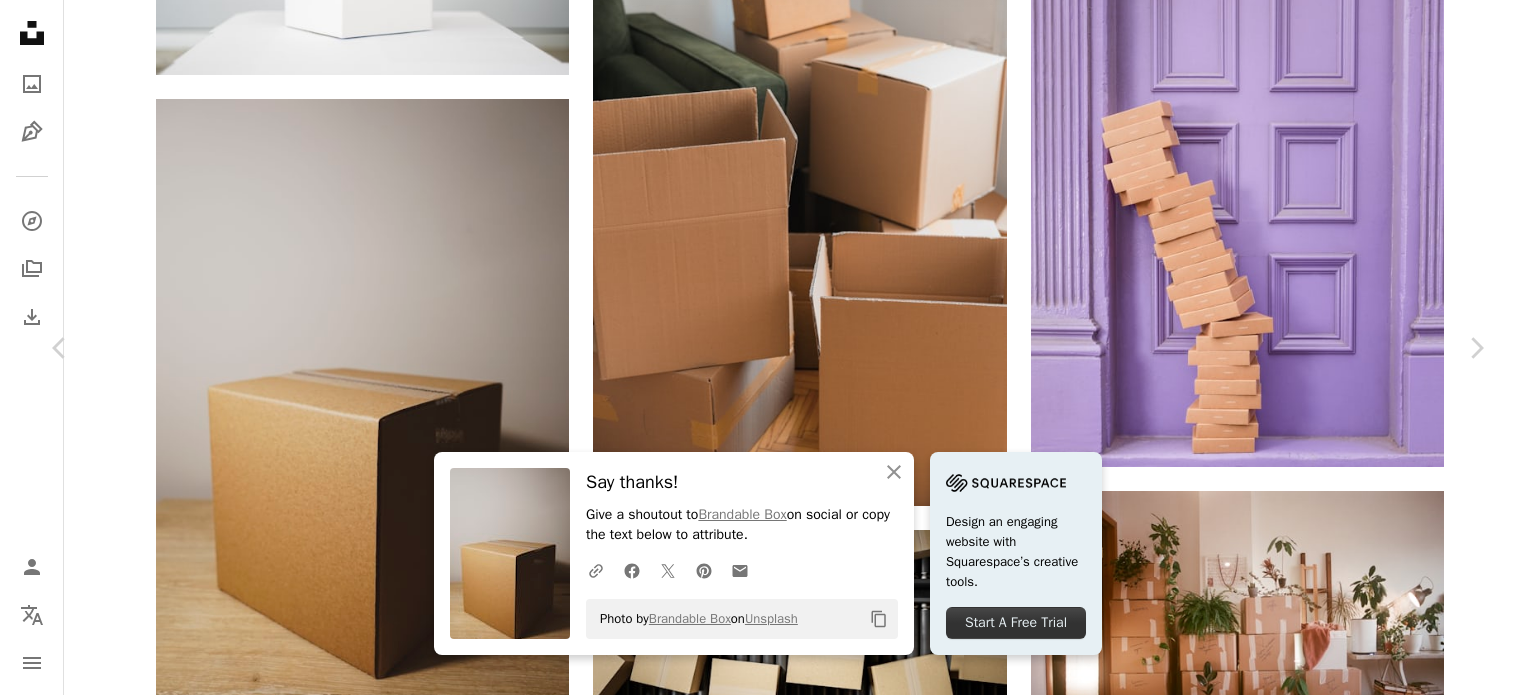 click on "Chevron down" 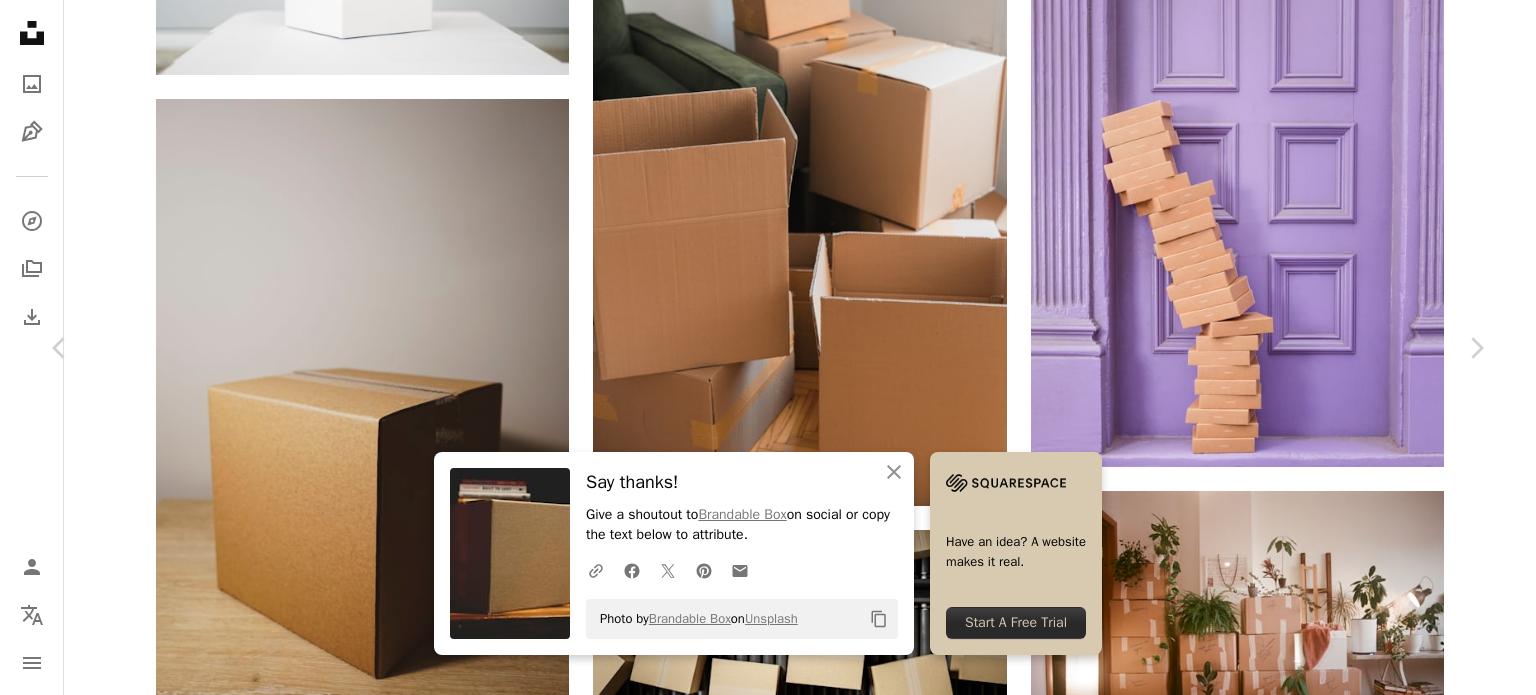 click on "An X shape" at bounding box center [20, 20] 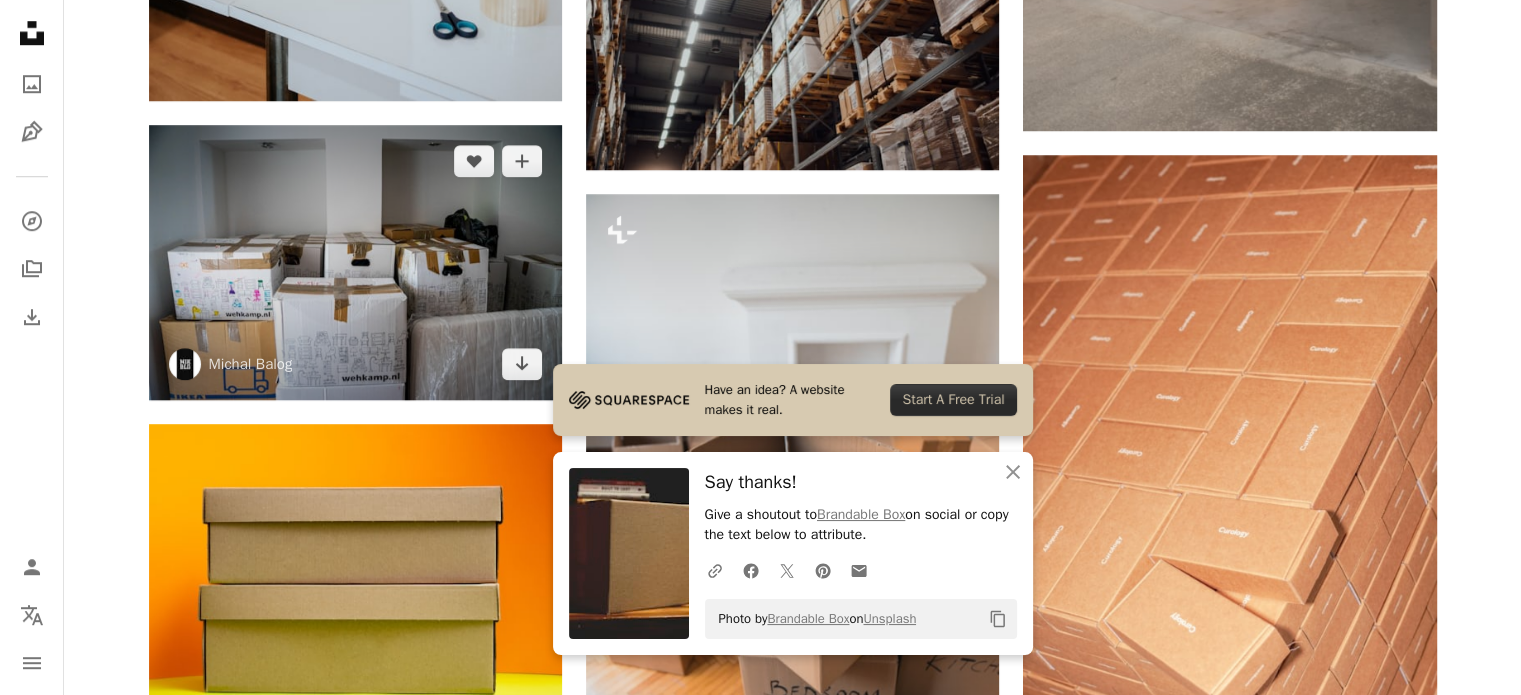 scroll, scrollTop: 1500, scrollLeft: 0, axis: vertical 